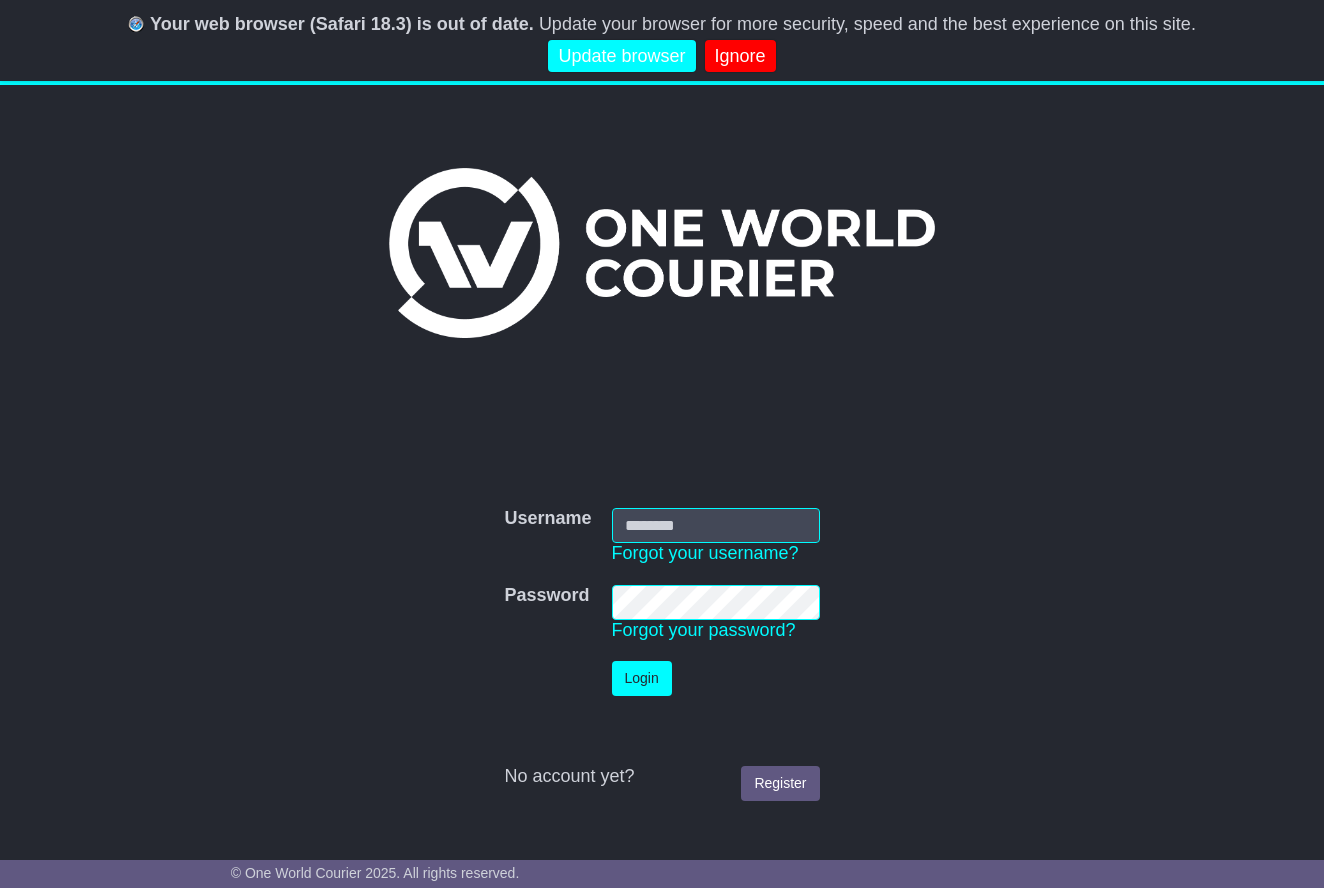 scroll, scrollTop: 0, scrollLeft: 0, axis: both 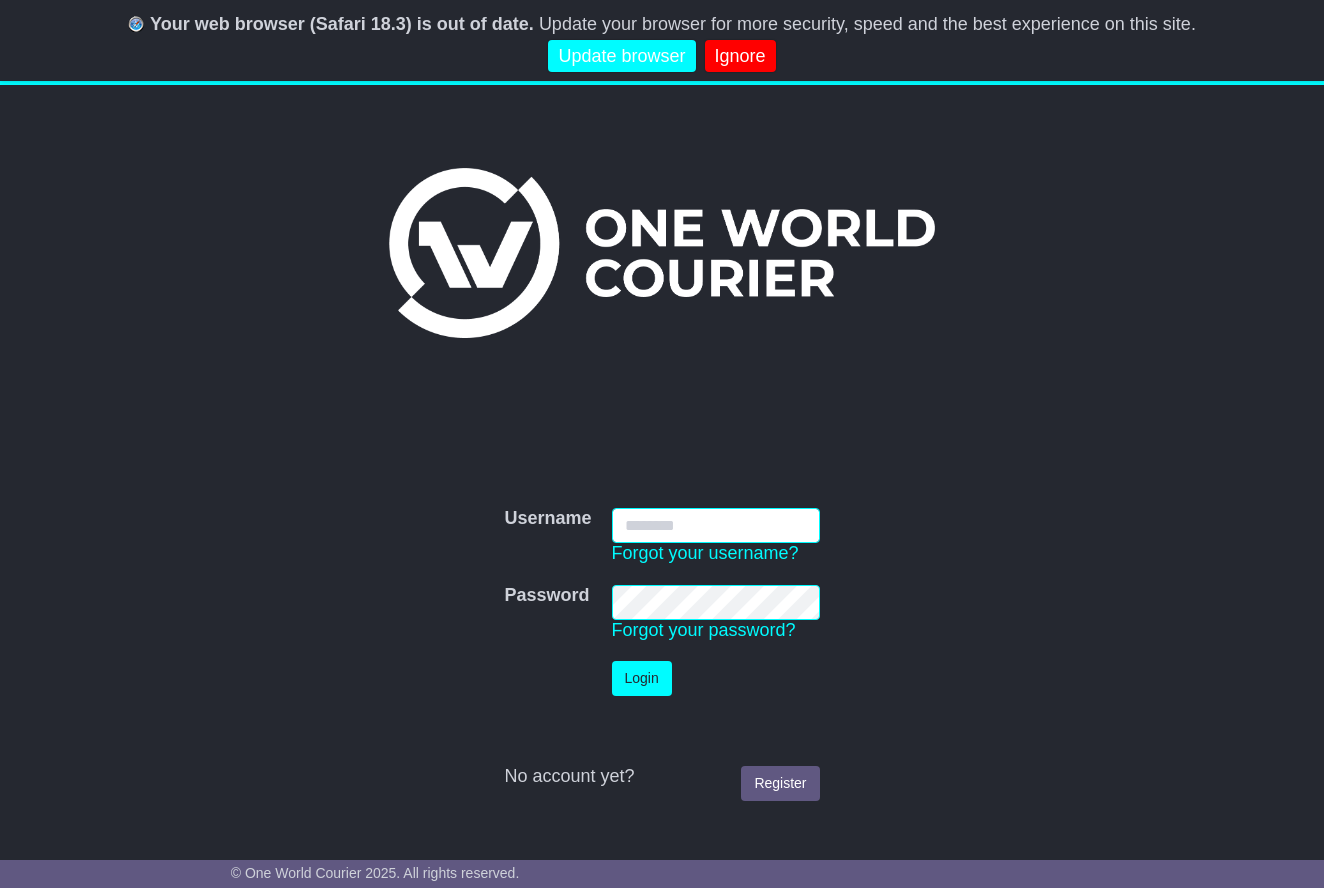 type on "**********" 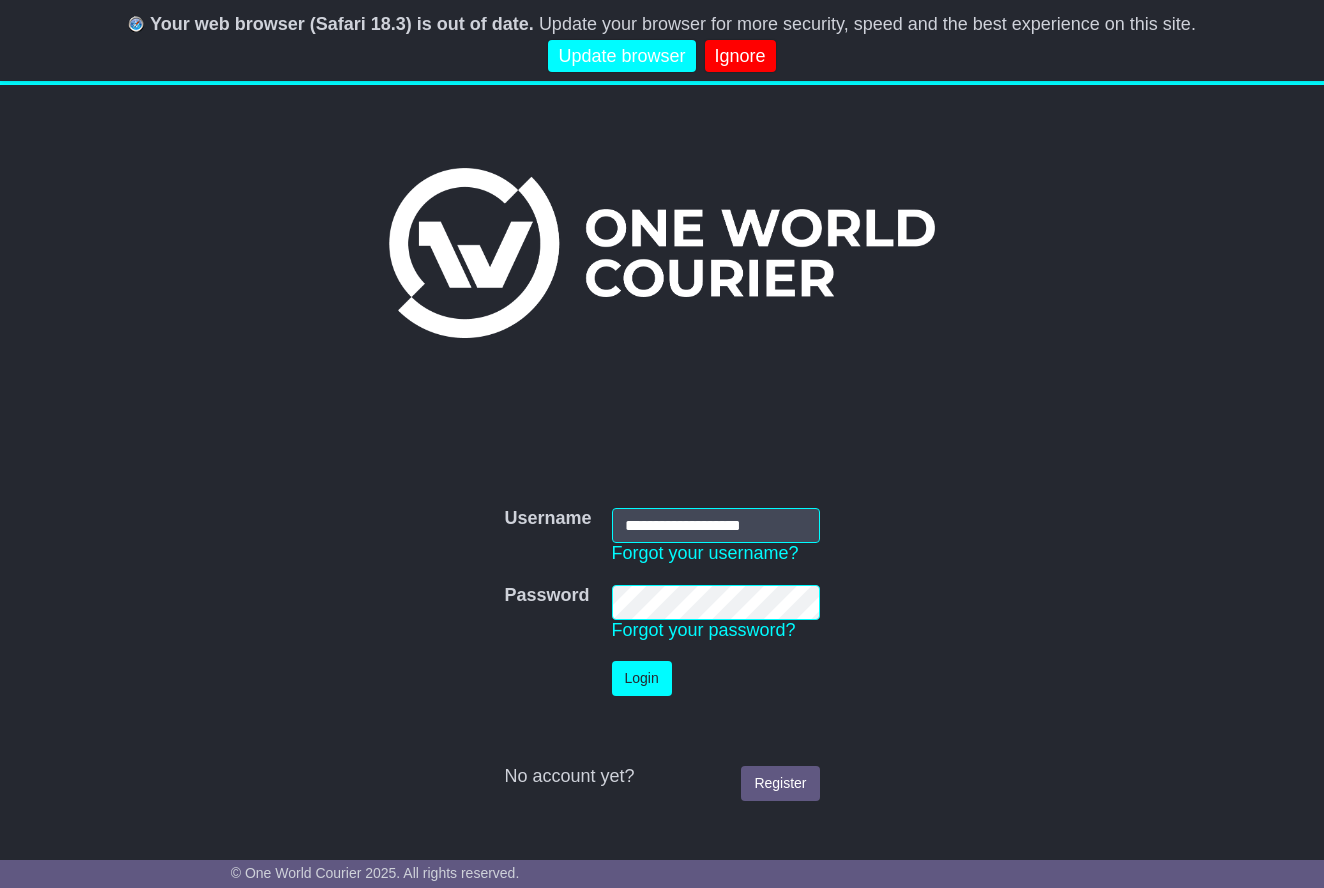 click on "Login" at bounding box center (642, 678) 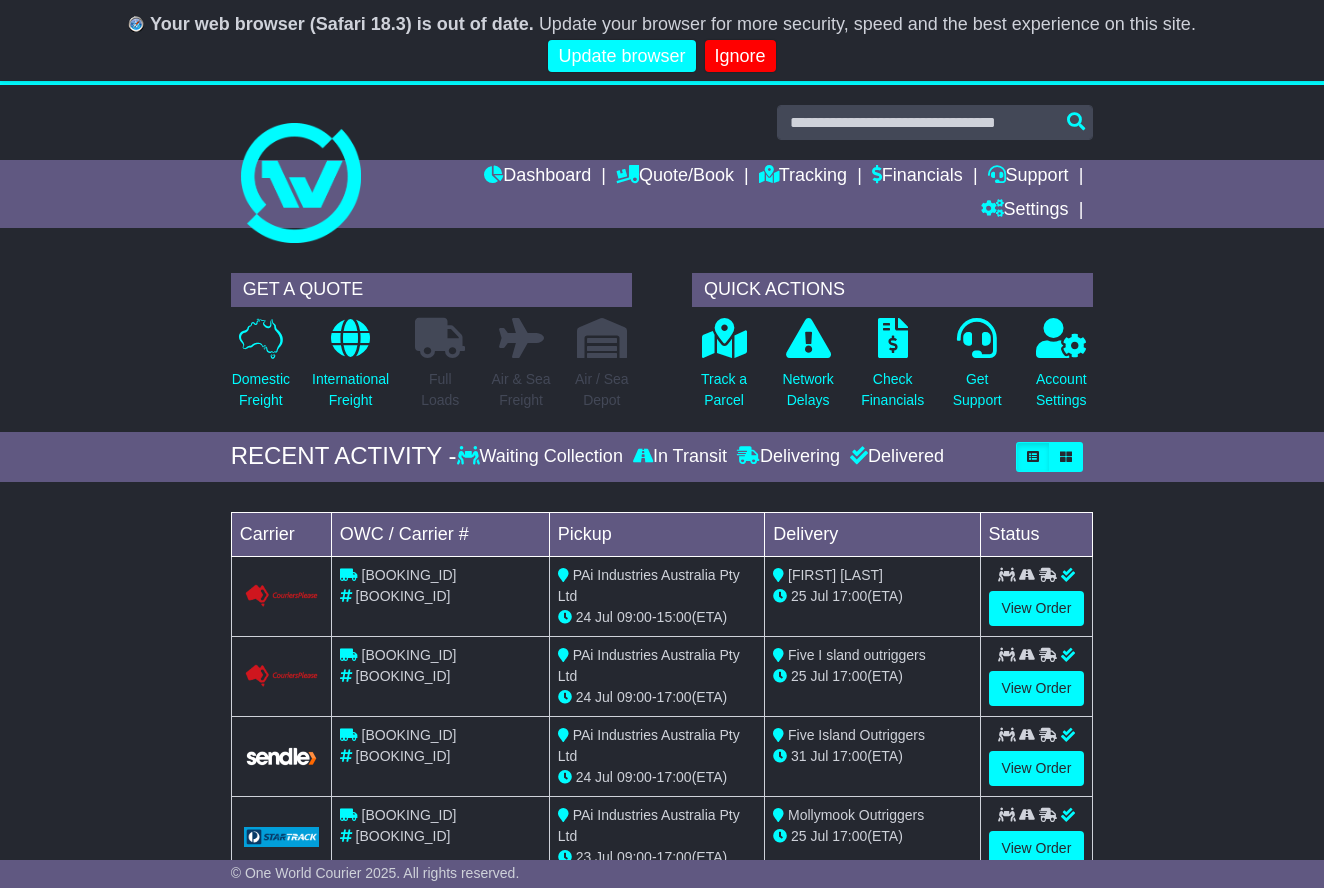 scroll, scrollTop: 0, scrollLeft: 0, axis: both 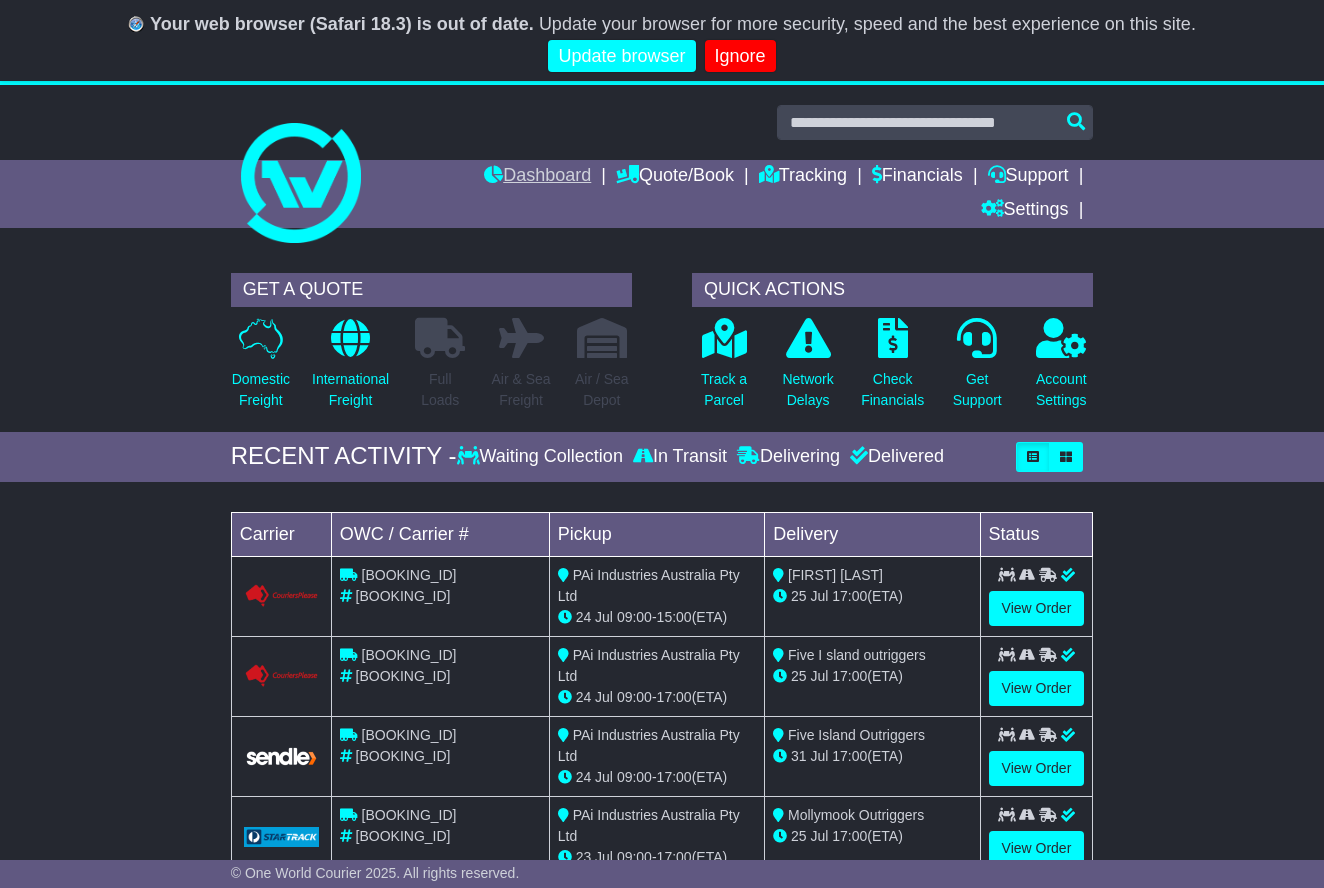 click on "Dashboard" at bounding box center [537, 177] 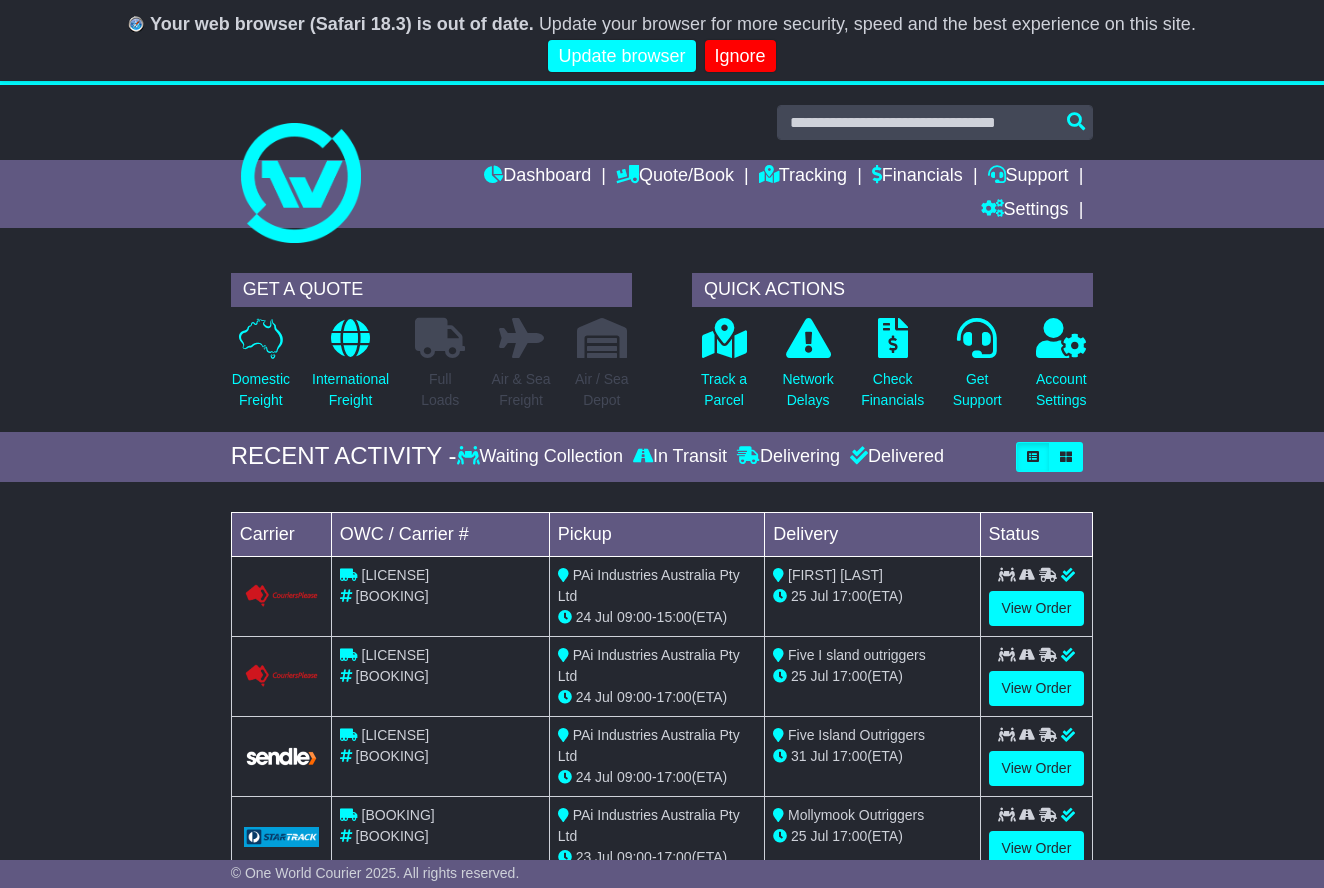 scroll, scrollTop: 0, scrollLeft: 0, axis: both 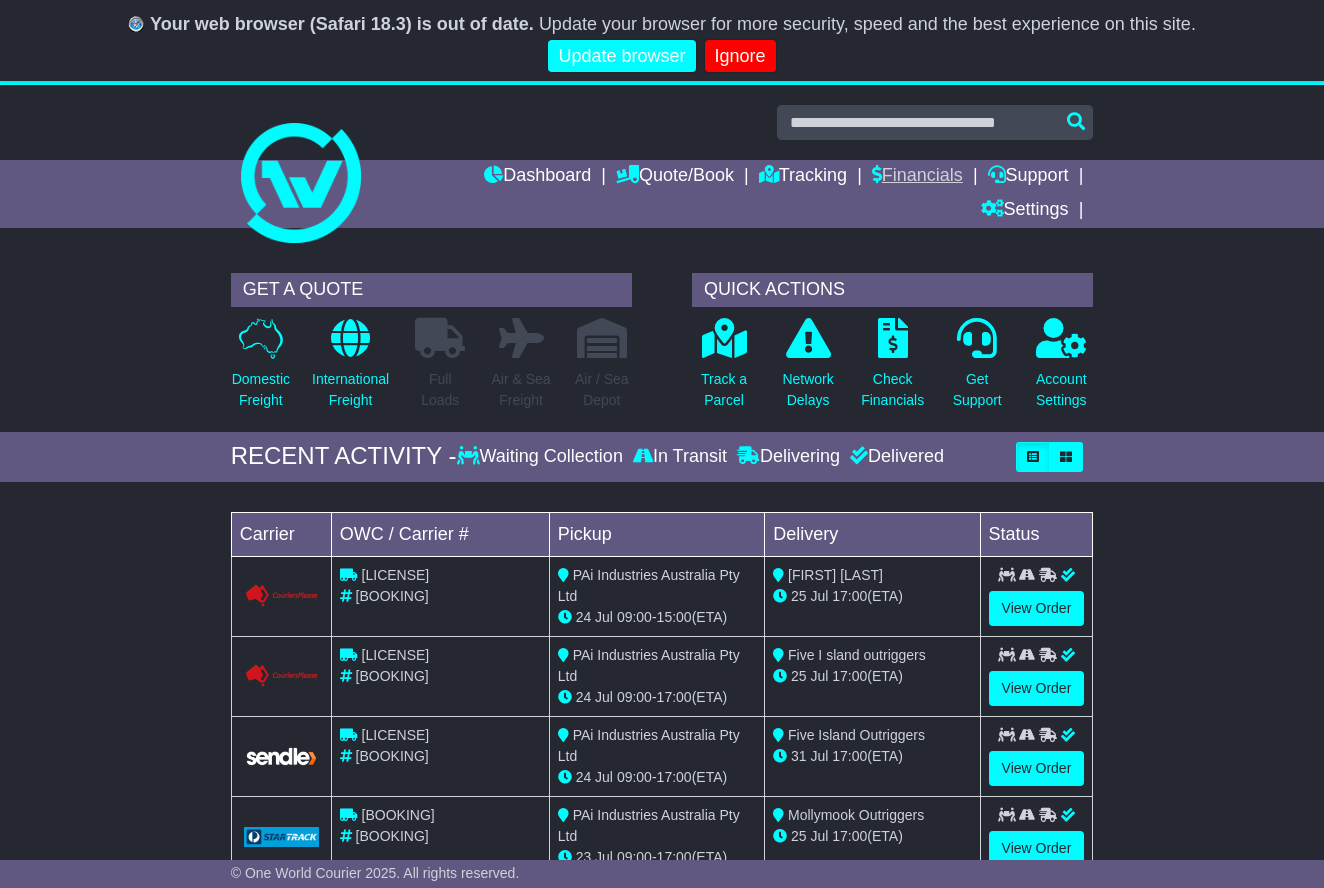 click on "Financials" at bounding box center [917, 177] 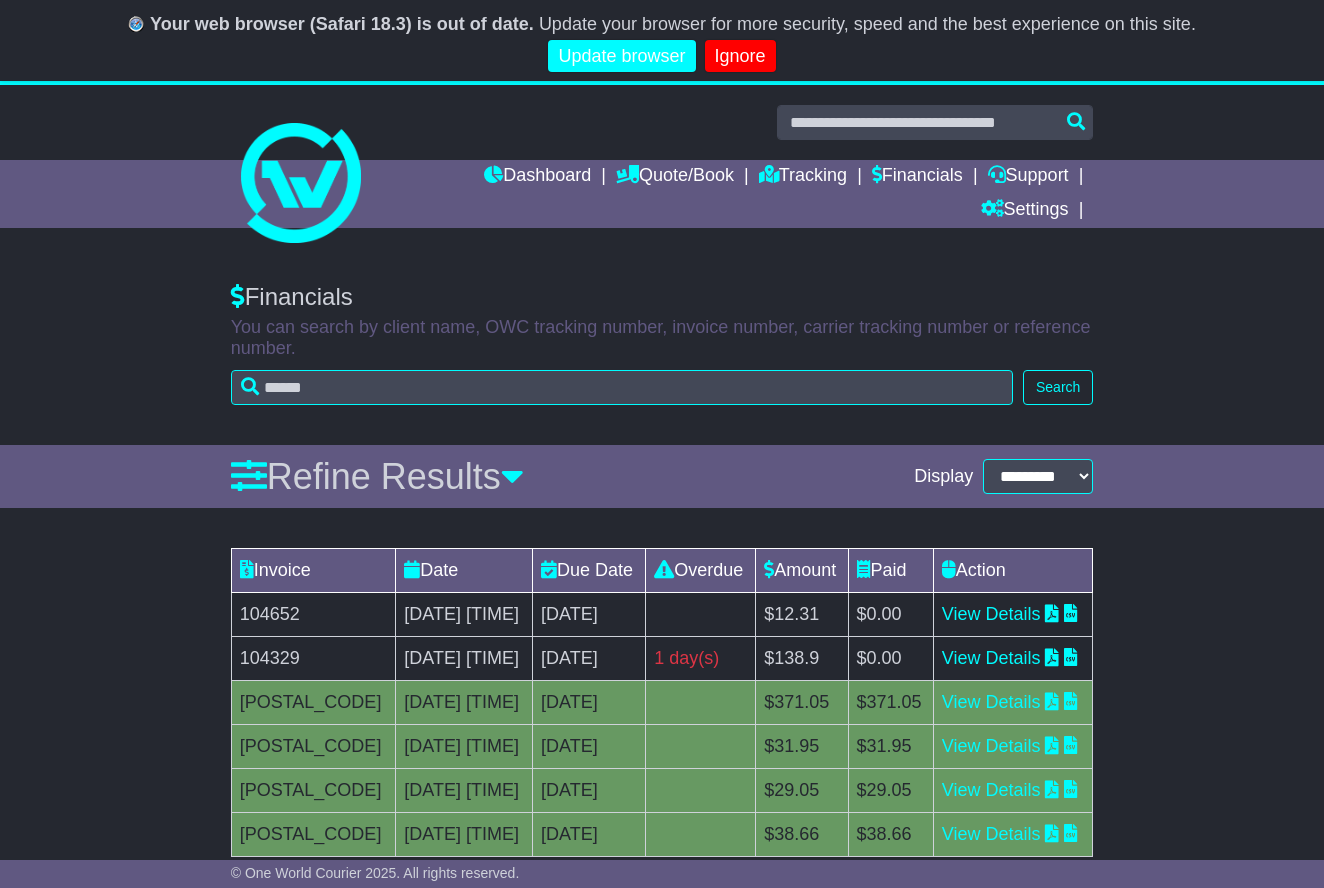 scroll, scrollTop: 0, scrollLeft: 0, axis: both 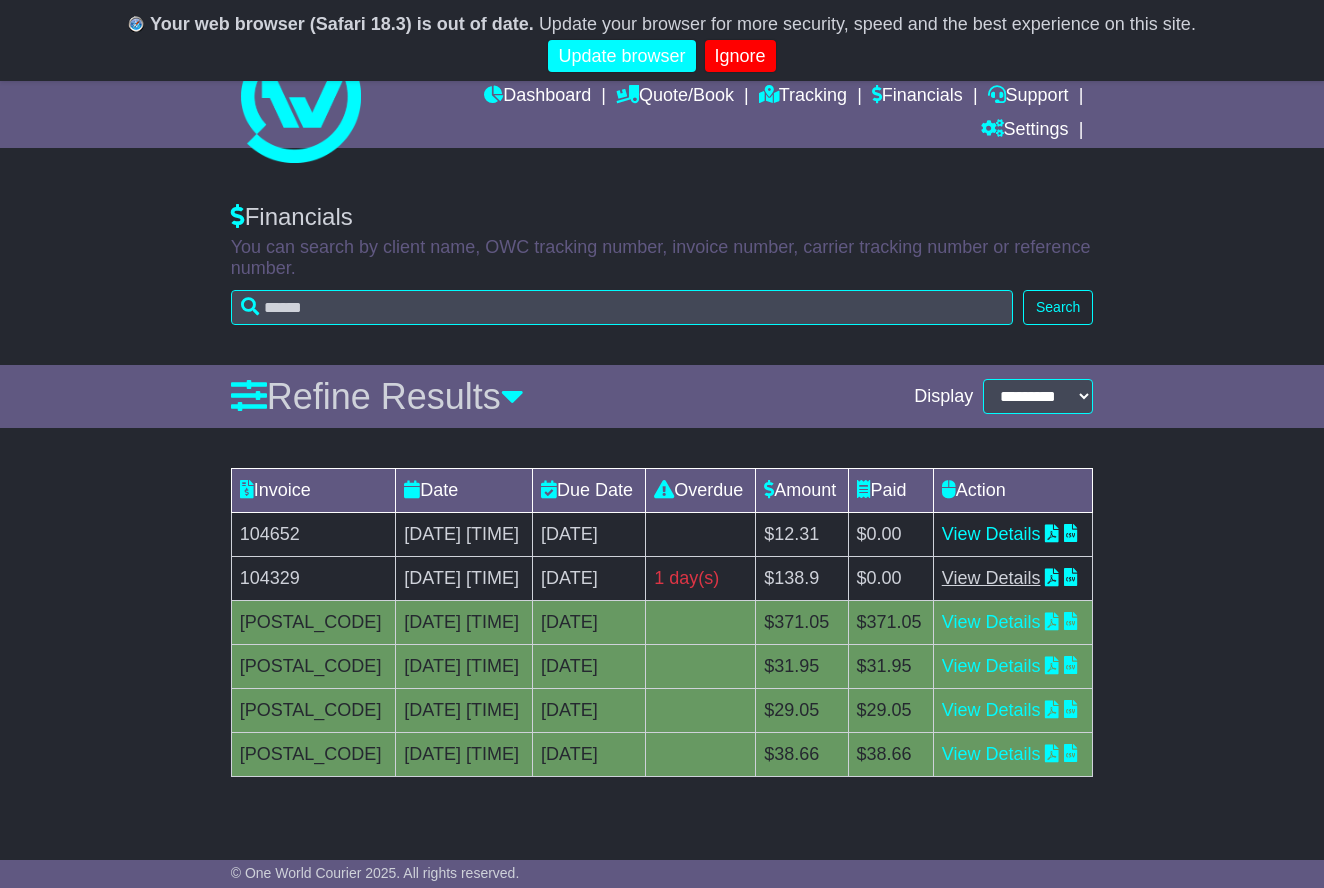 click on "View Details" at bounding box center [991, 578] 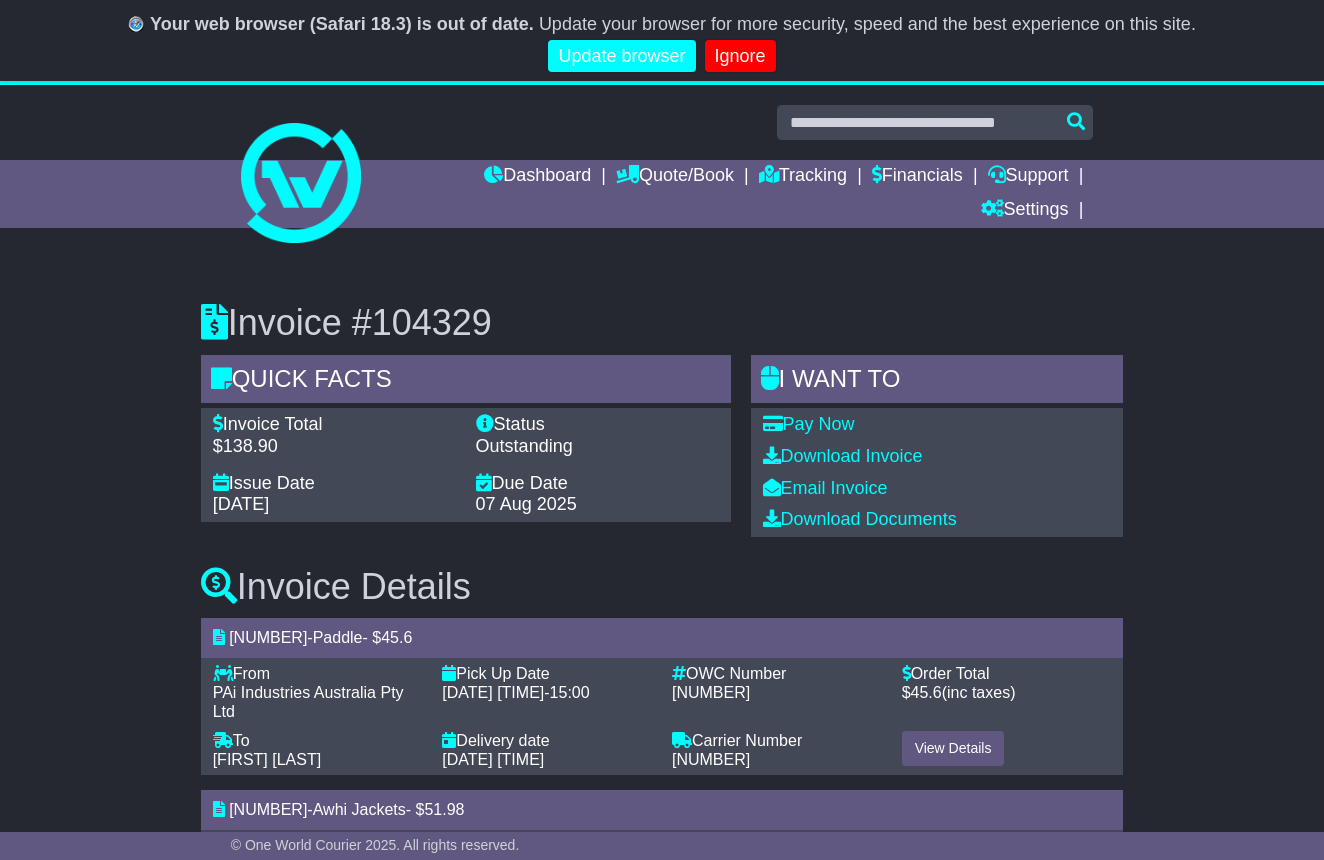 scroll, scrollTop: 0, scrollLeft: 0, axis: both 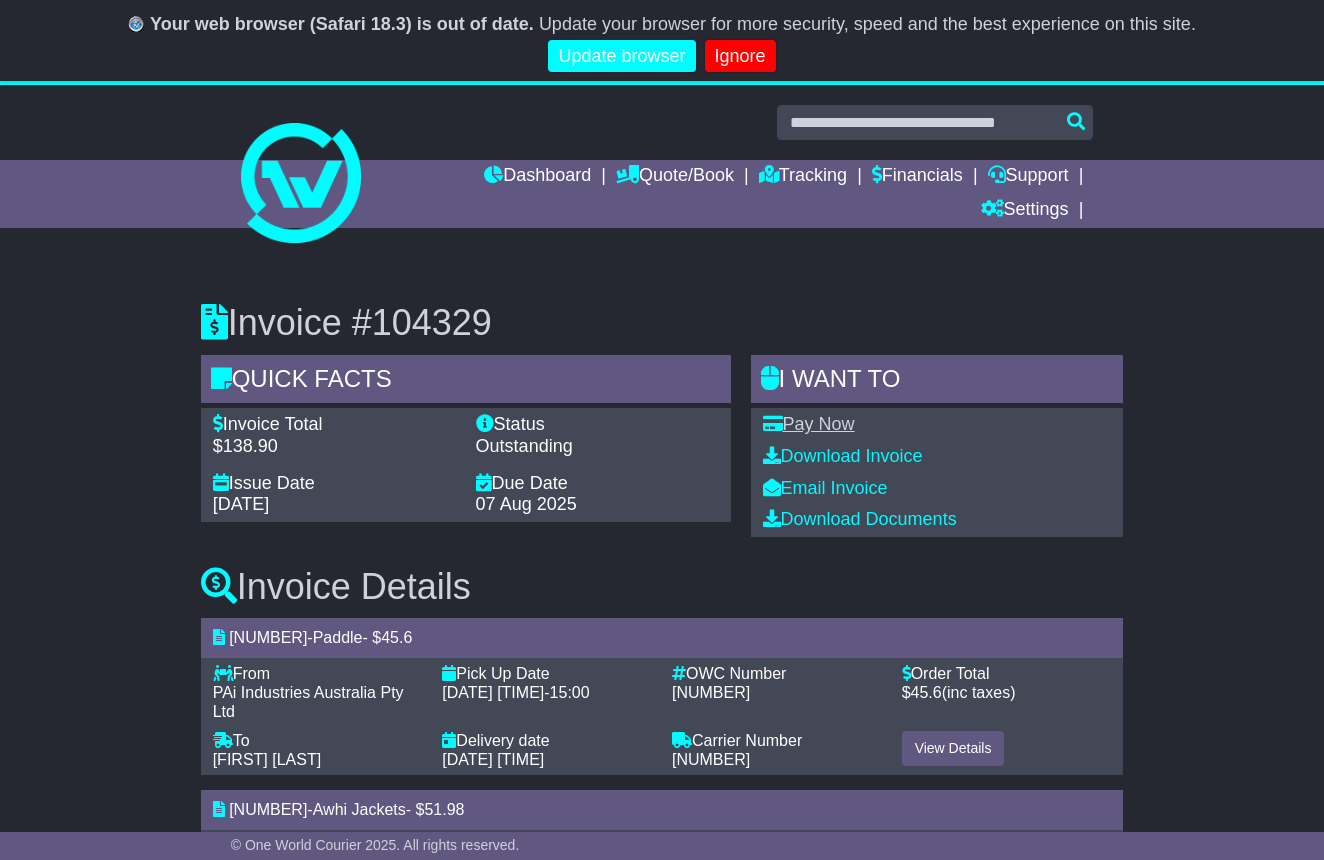 click on "Pay Now" at bounding box center [809, 424] 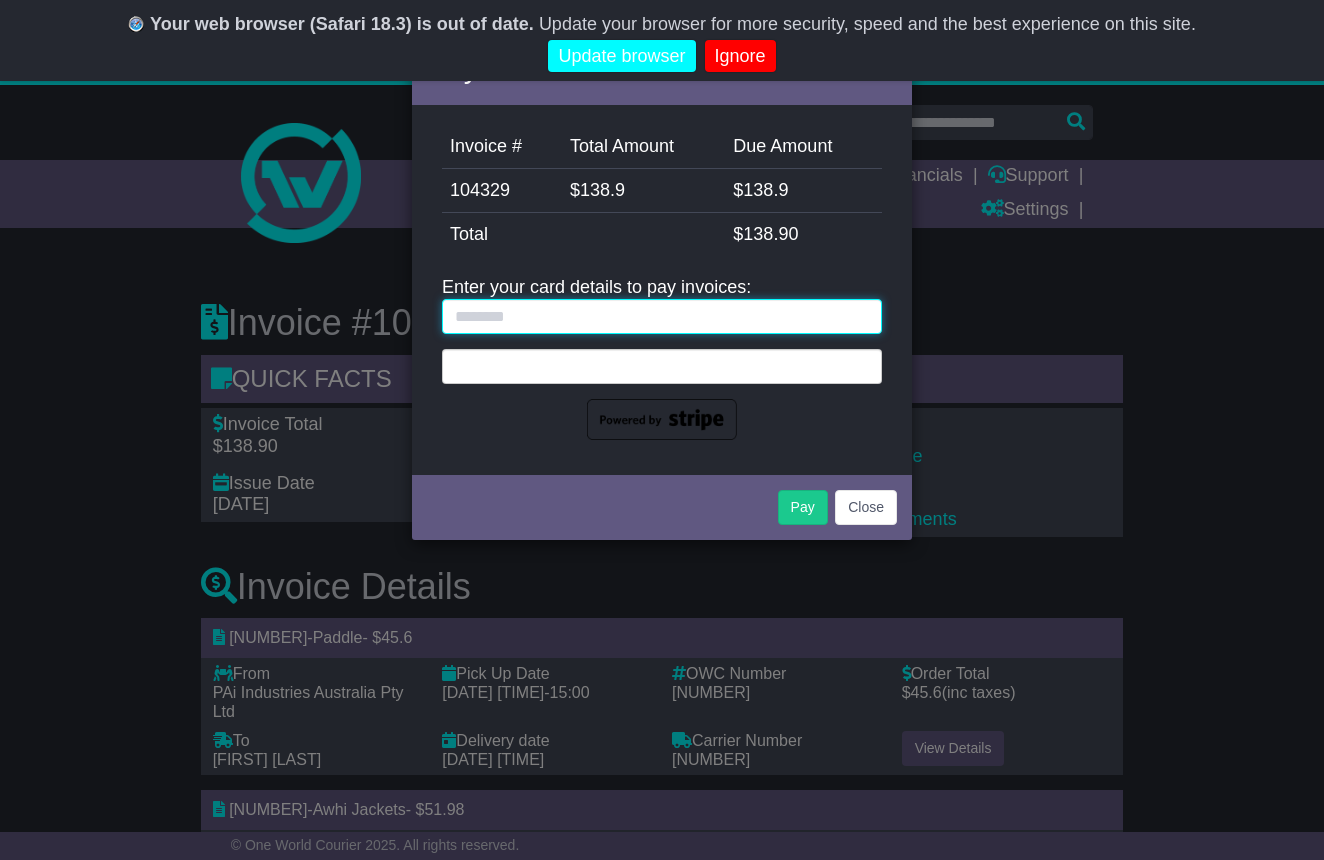 click at bounding box center (662, 316) 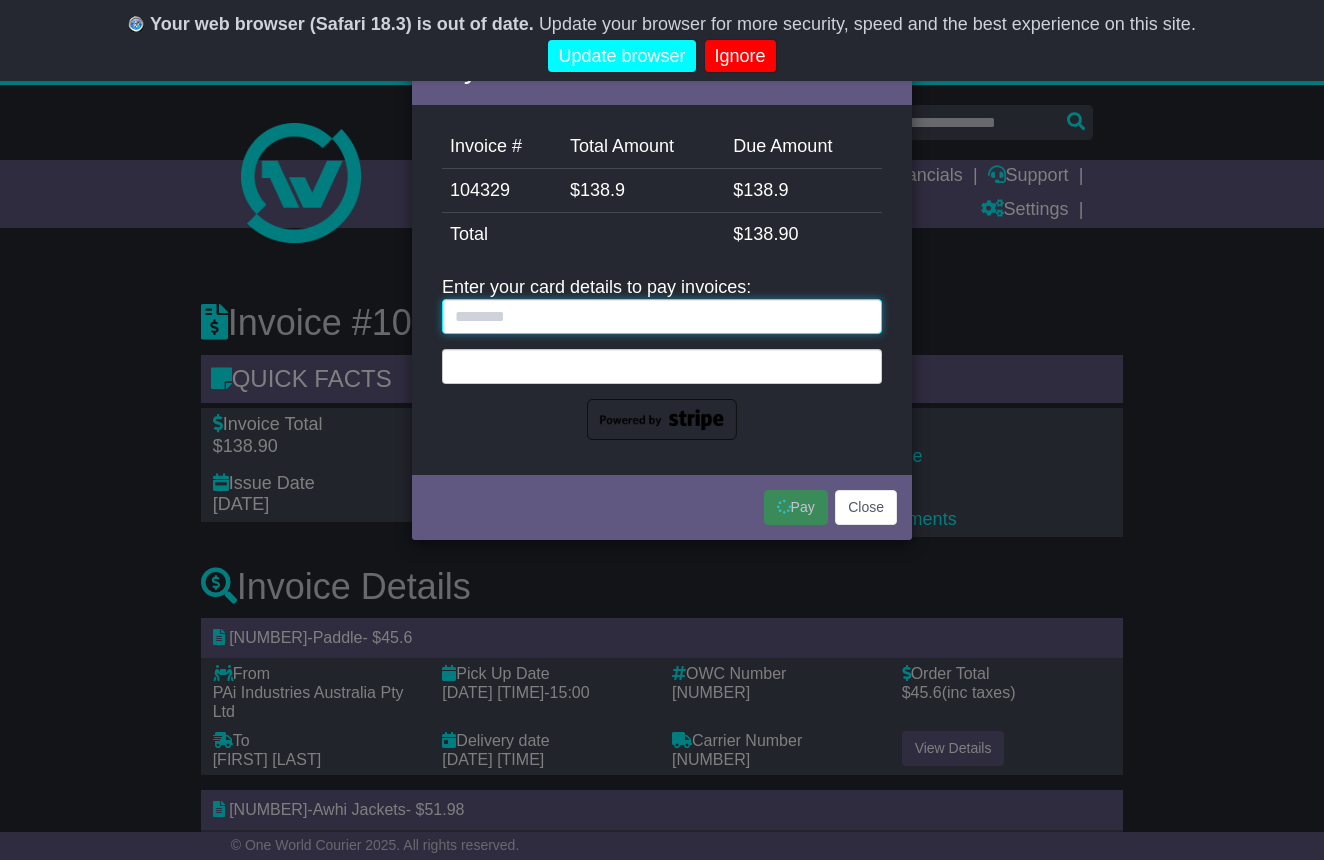 click at bounding box center (662, 316) 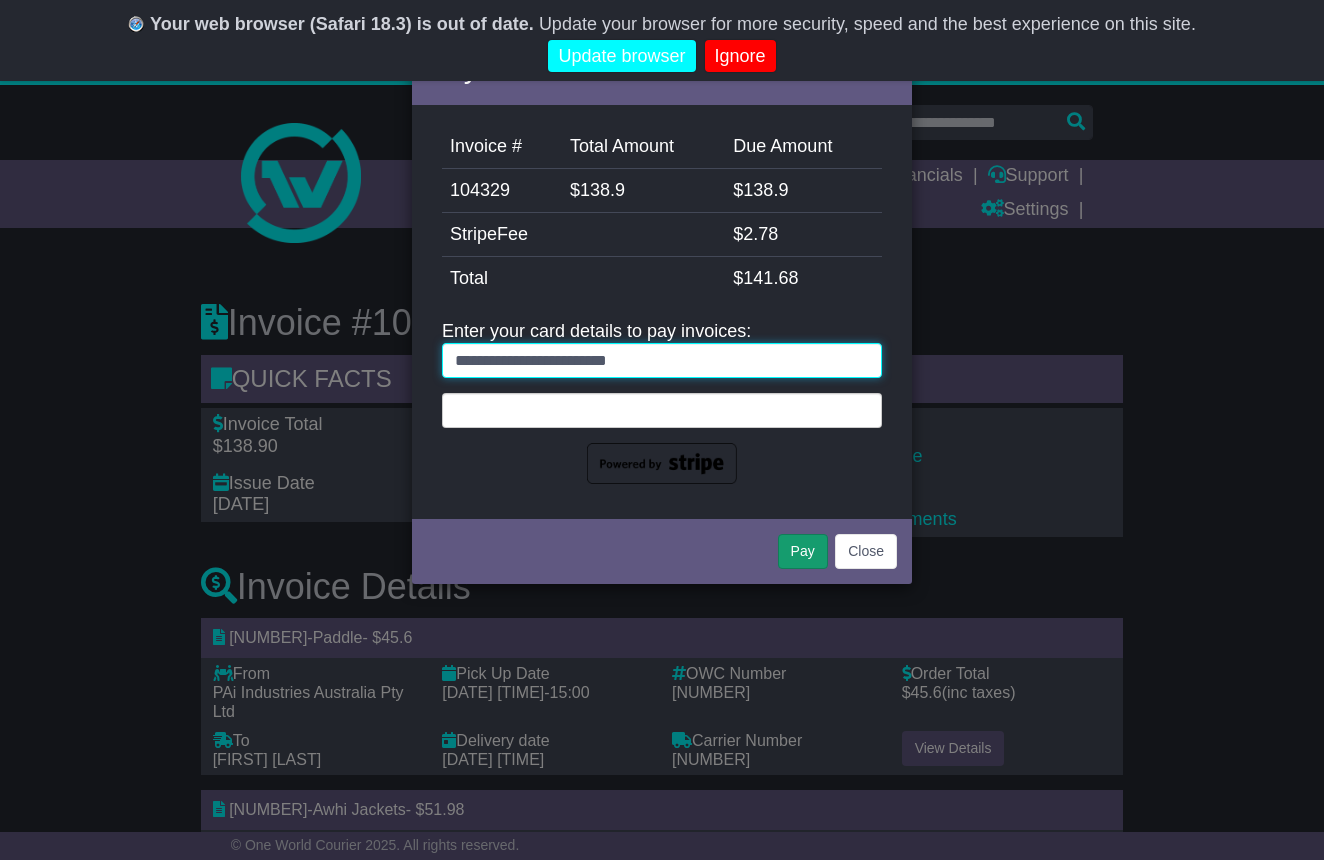 type on "**********" 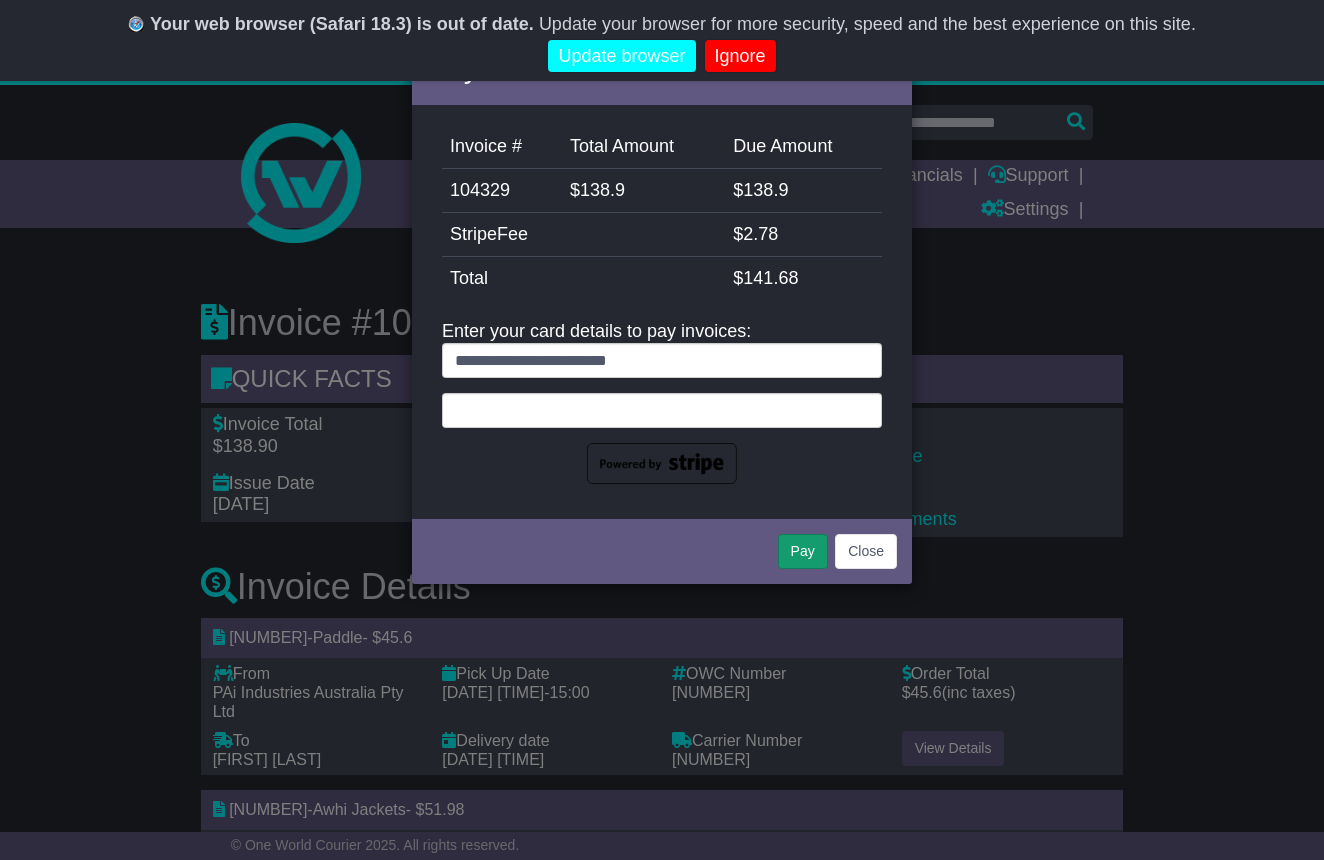 click on "Pay" at bounding box center (803, 551) 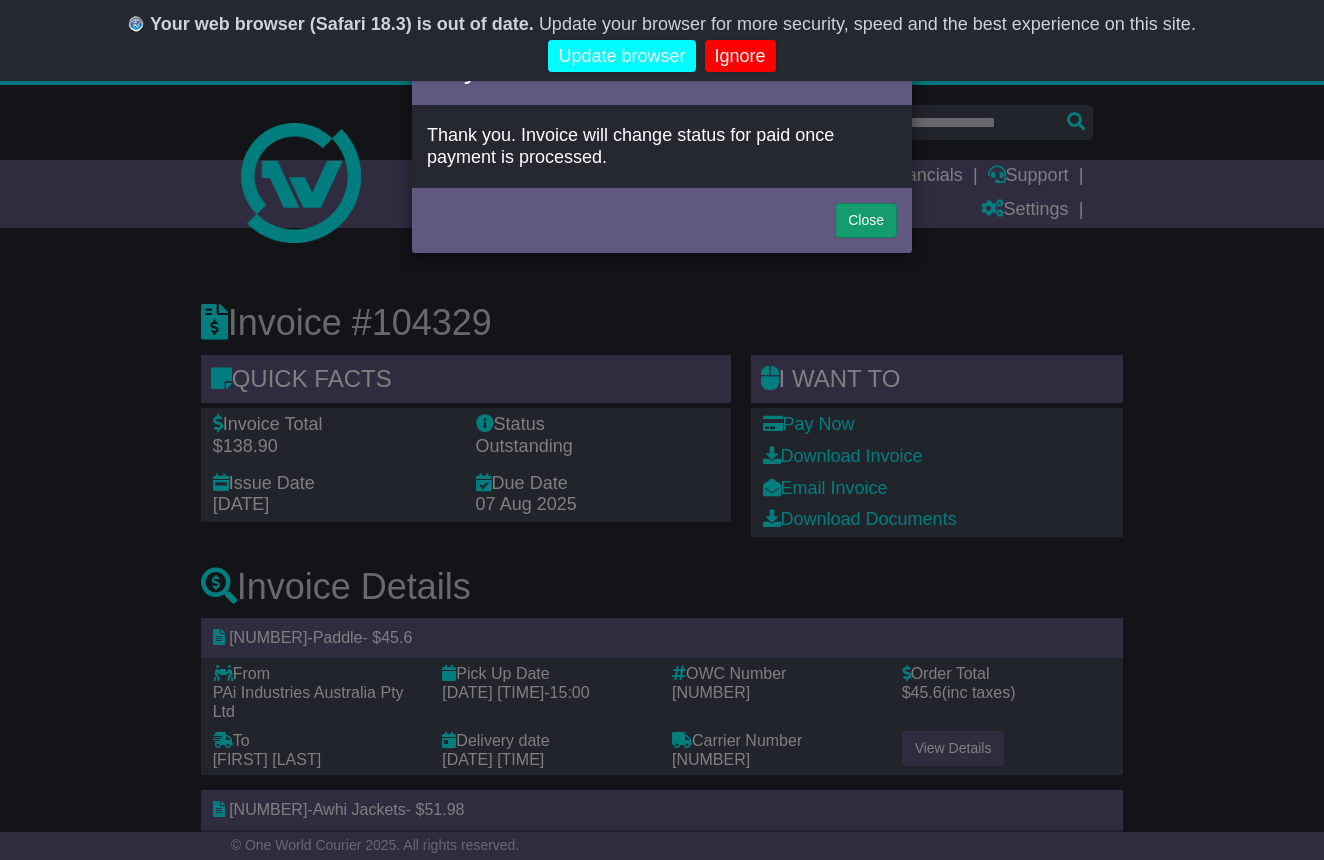 click on "Close" at bounding box center (662, 218) 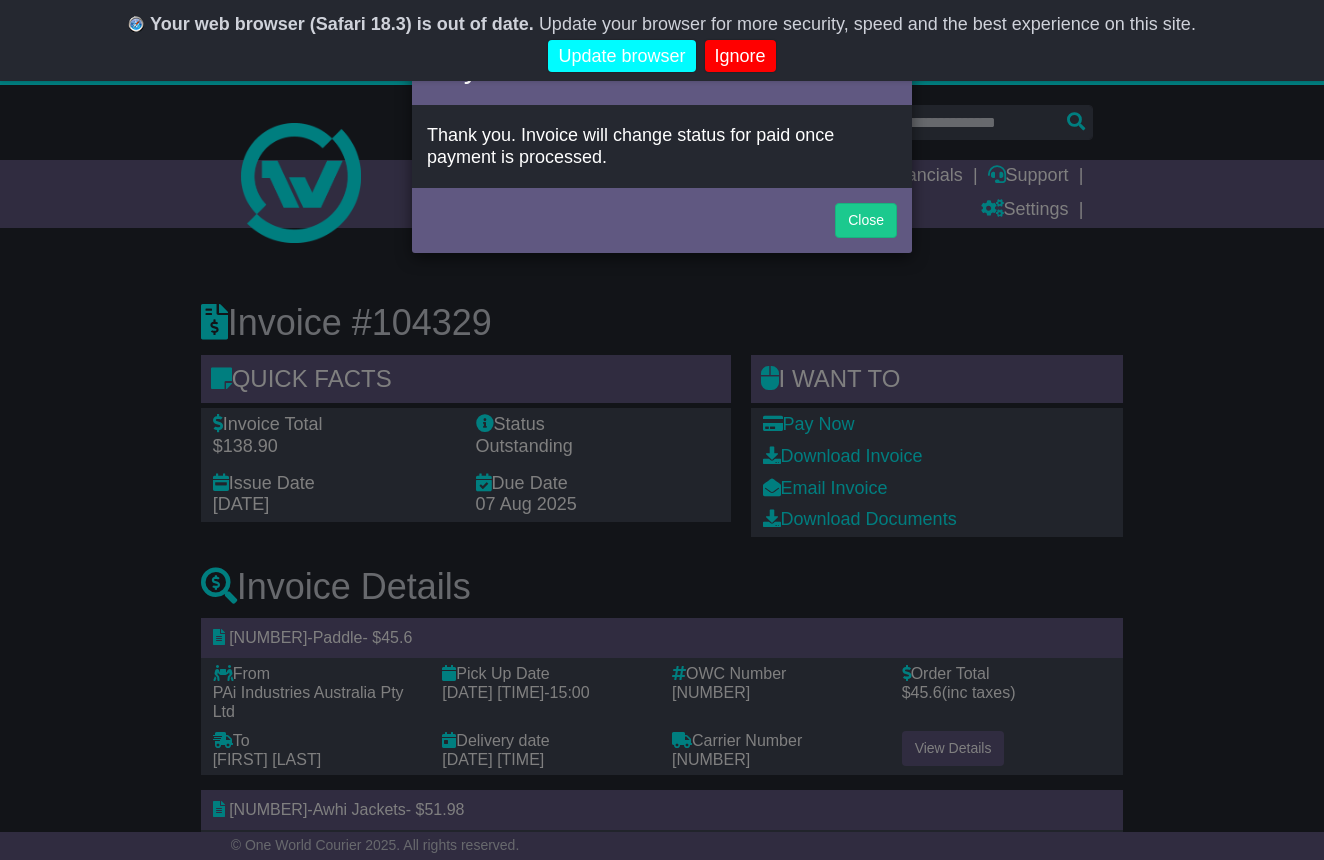click on "Close" at bounding box center (866, 220) 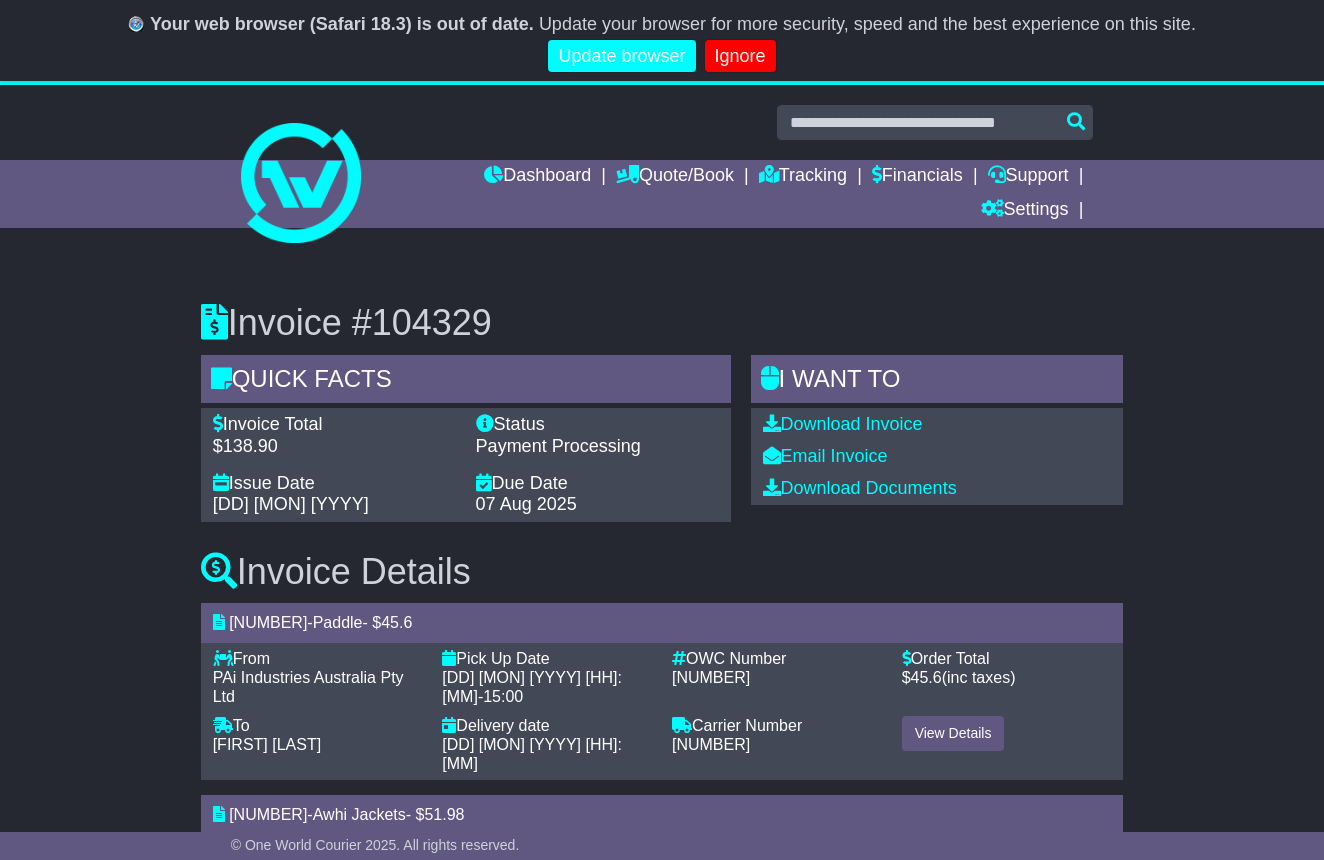 scroll, scrollTop: 0, scrollLeft: 0, axis: both 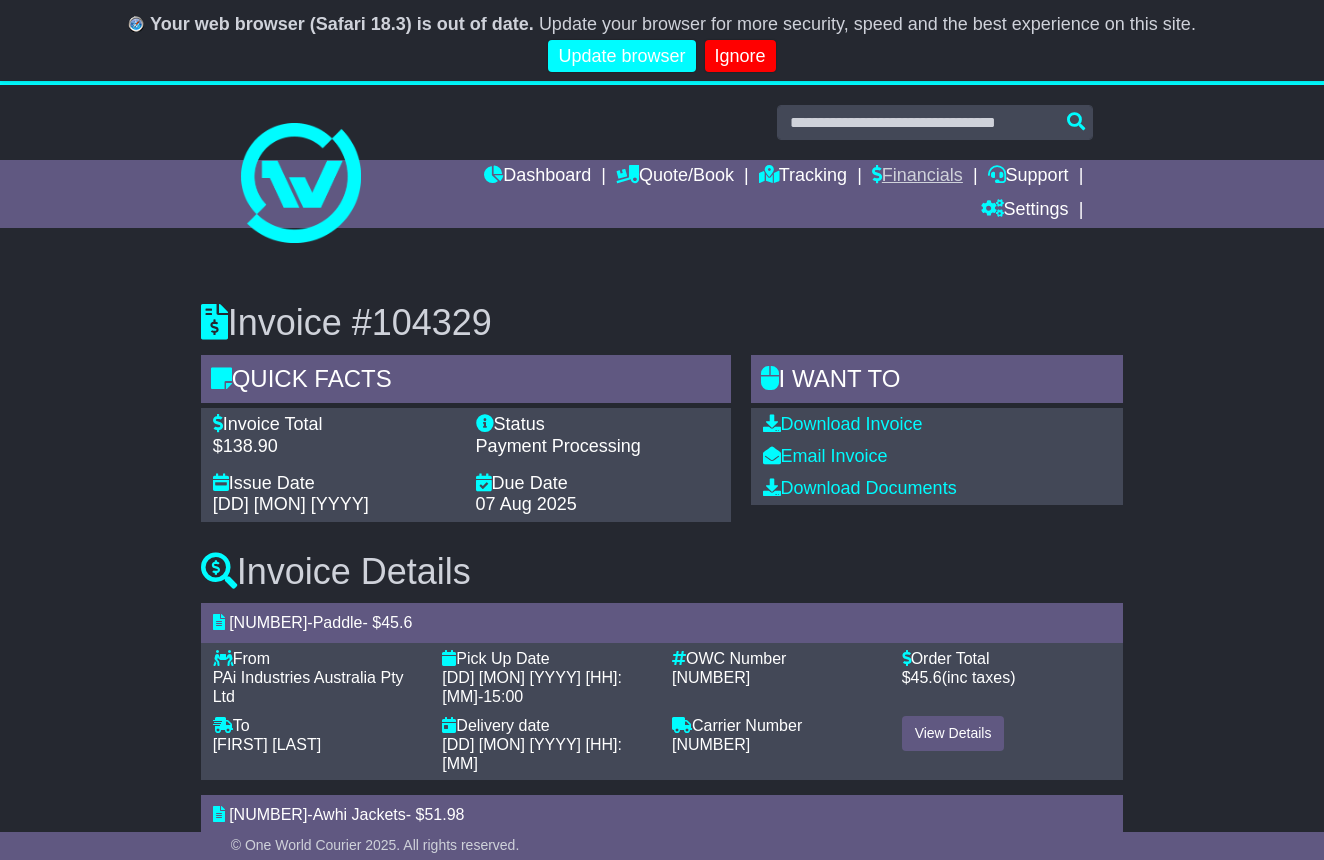 click on "Financials" at bounding box center (917, 177) 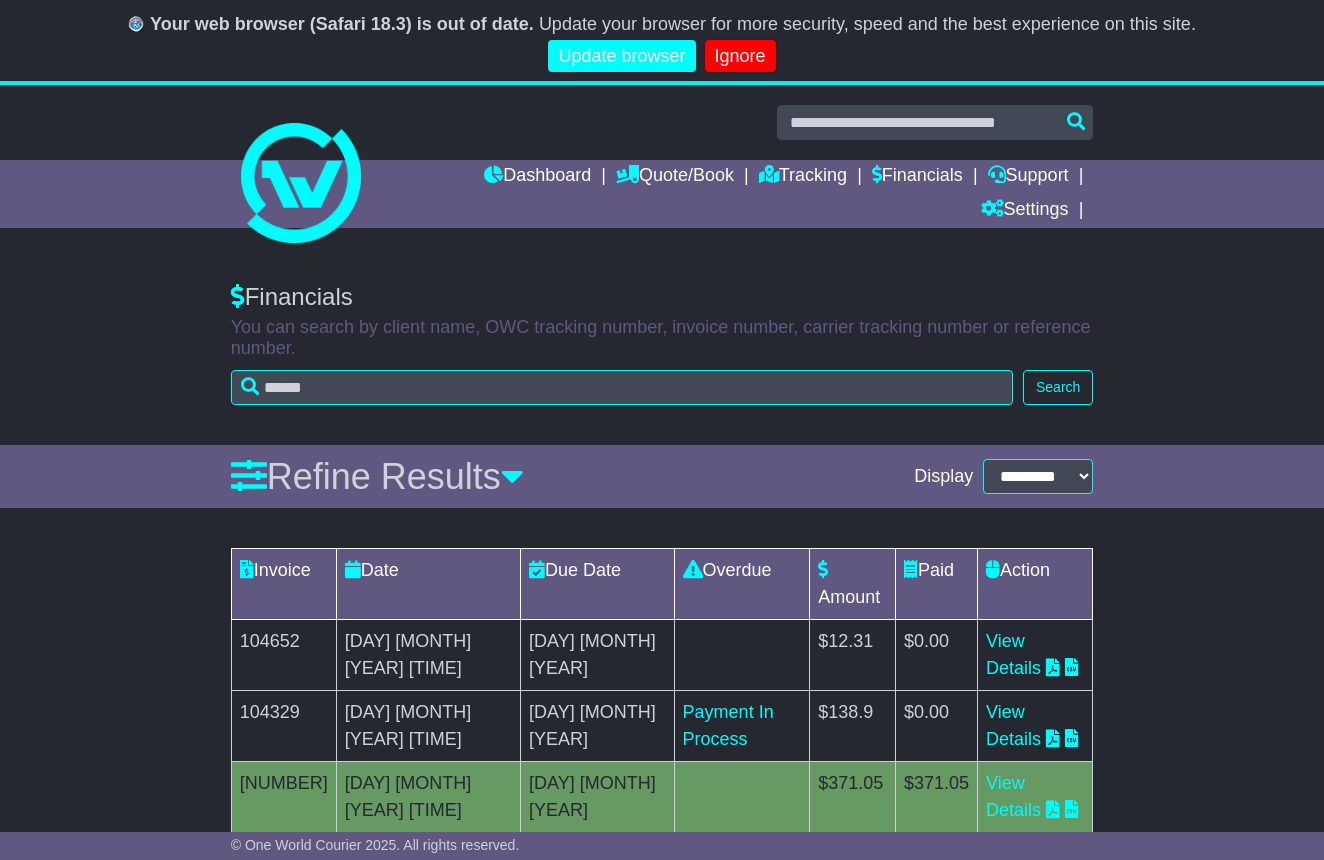 scroll, scrollTop: 0, scrollLeft: 0, axis: both 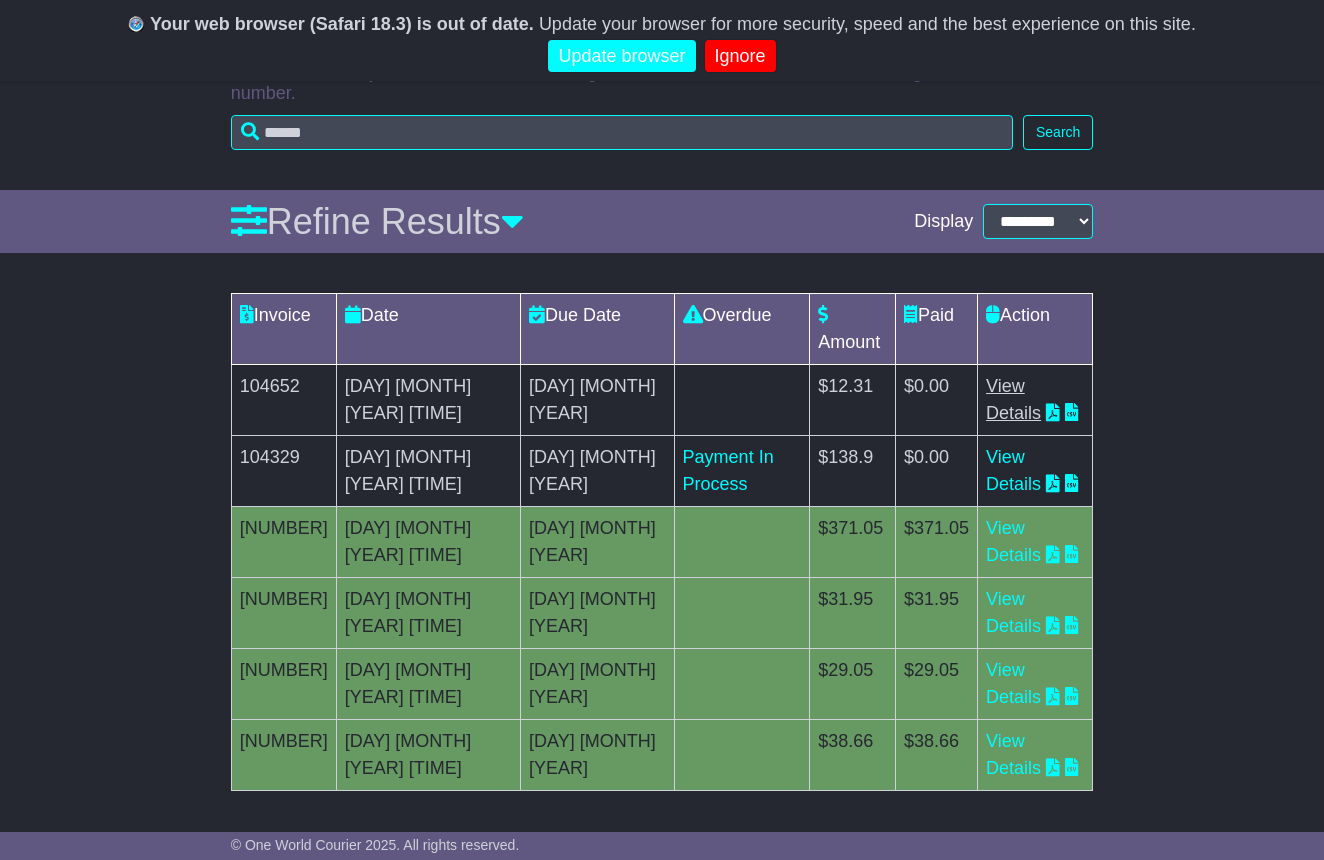 click on "View Details" at bounding box center [1013, 399] 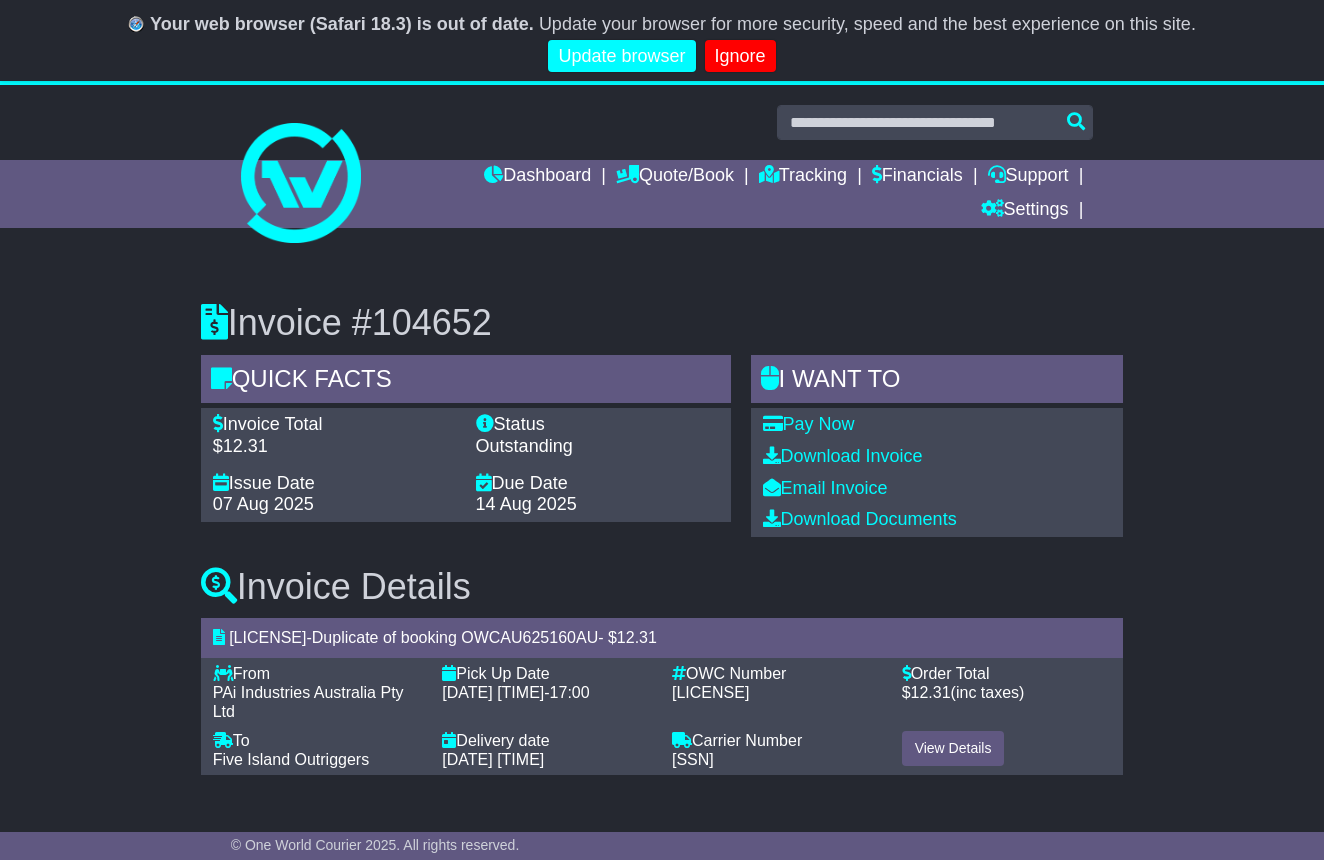 scroll, scrollTop: 0, scrollLeft: 0, axis: both 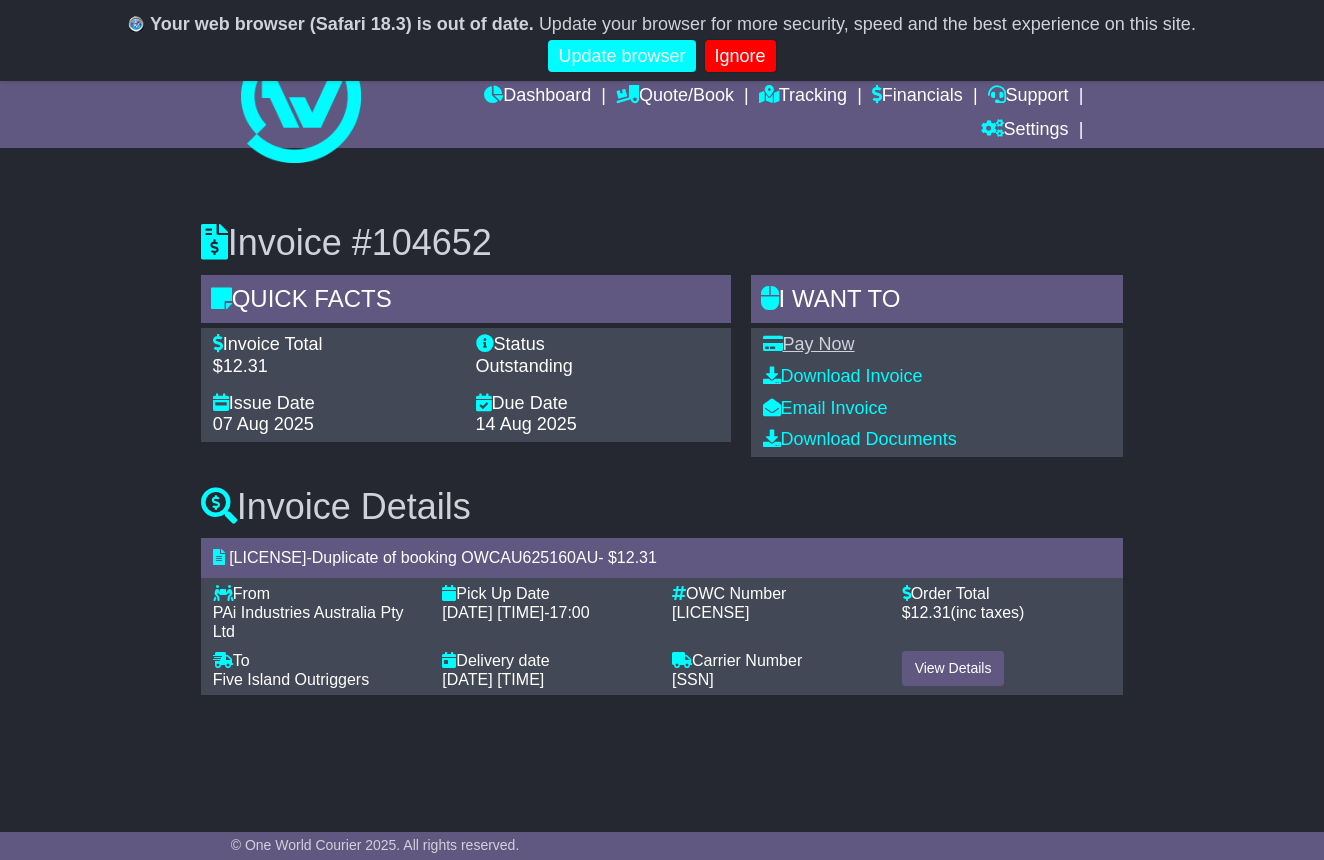 click on "Pay Now" at bounding box center (809, 344) 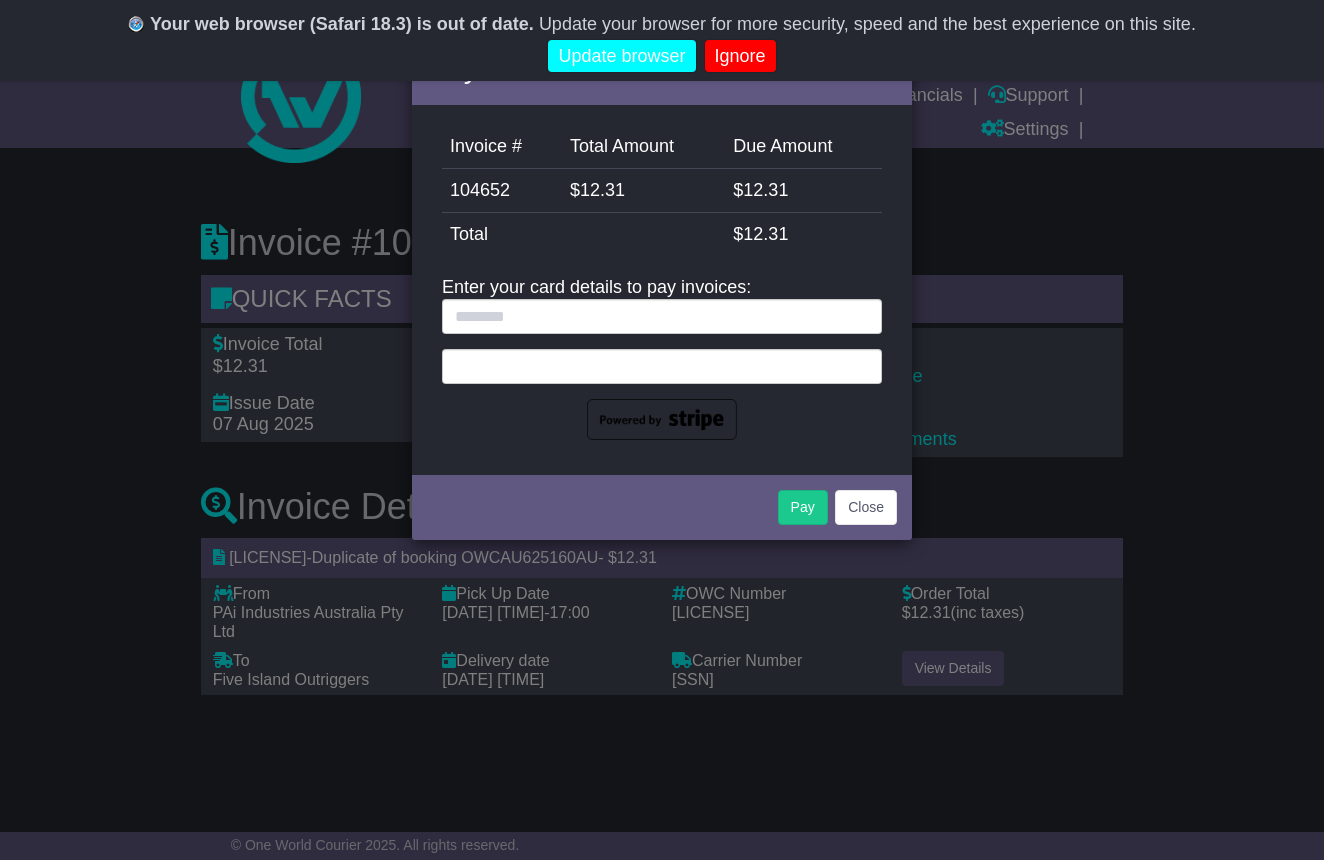 click at bounding box center (662, 366) 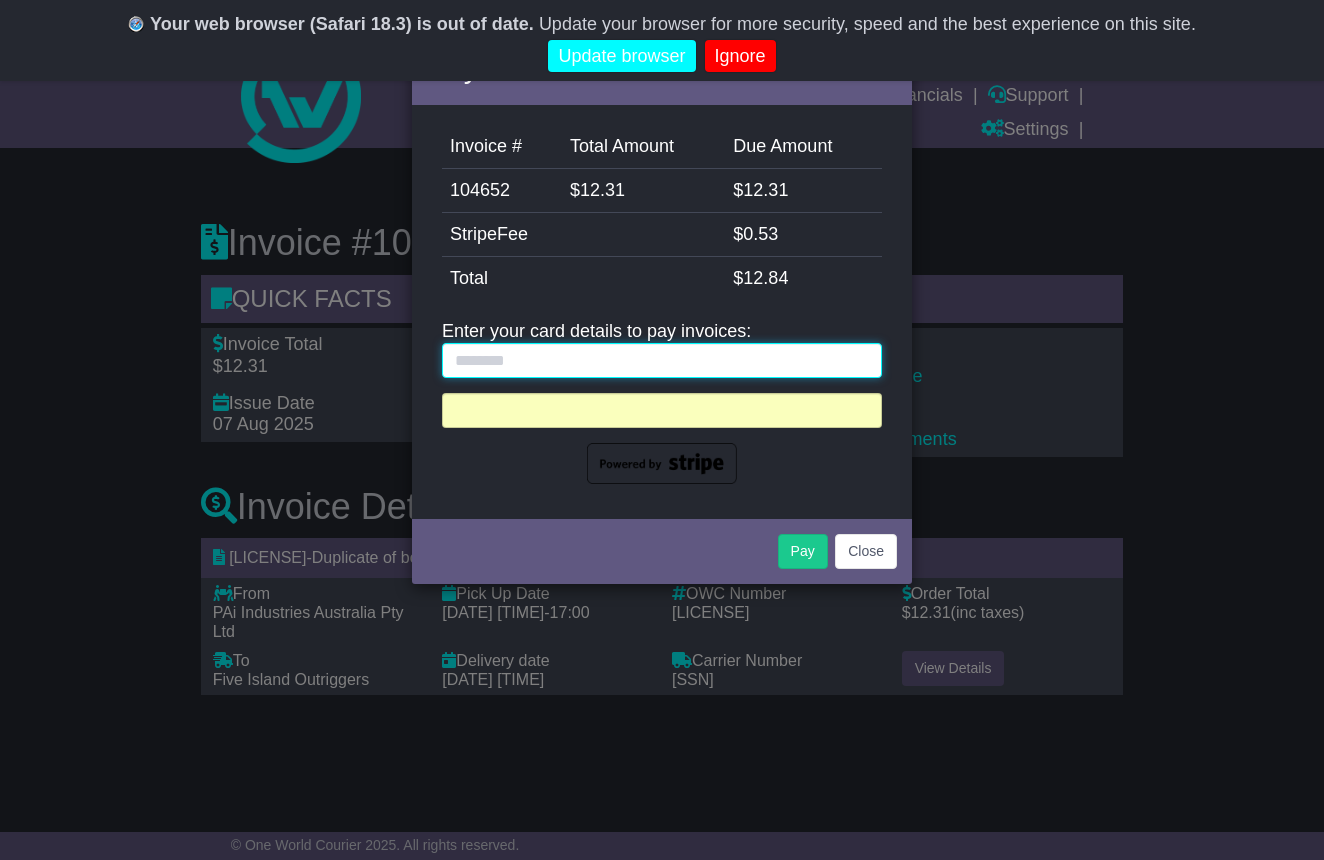 click at bounding box center (662, 360) 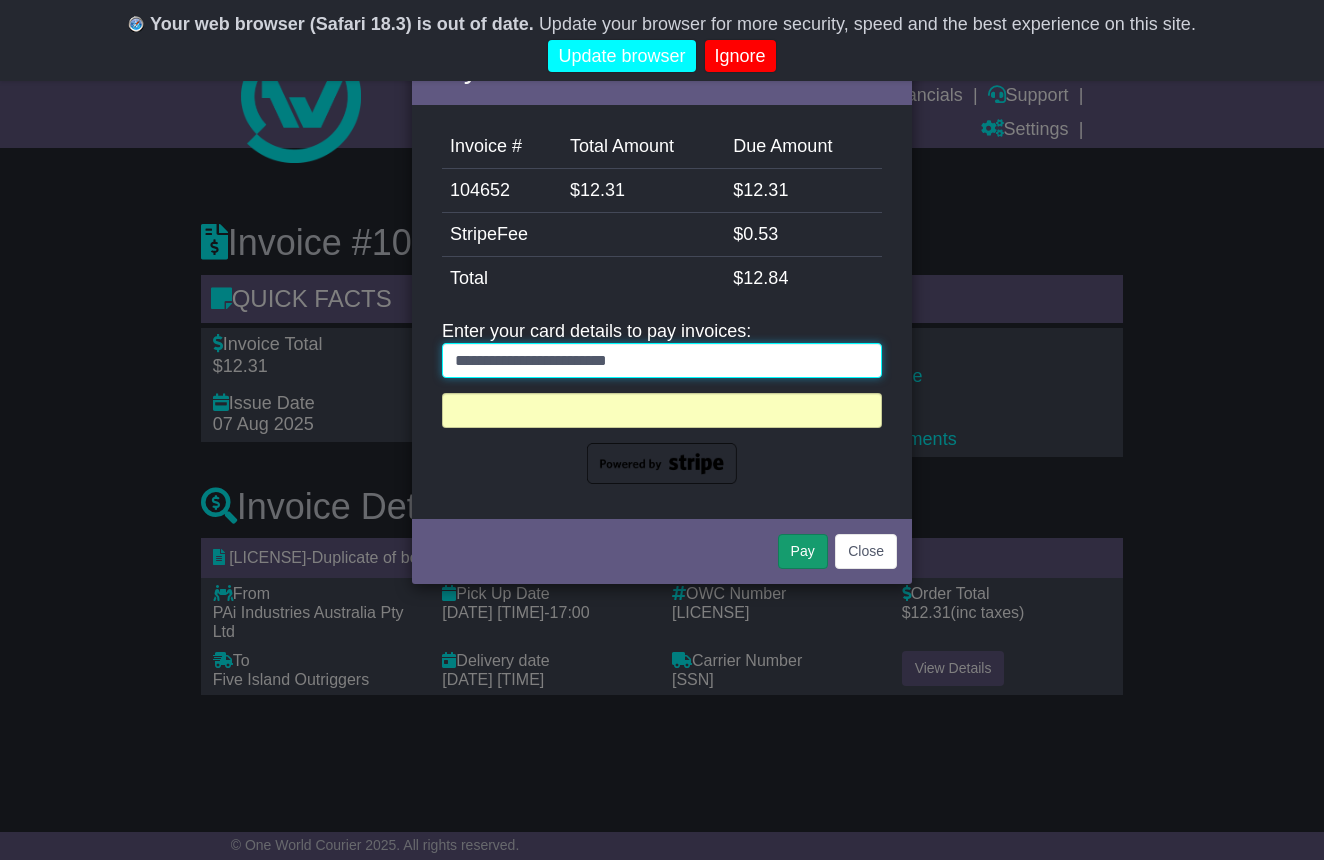 type on "**********" 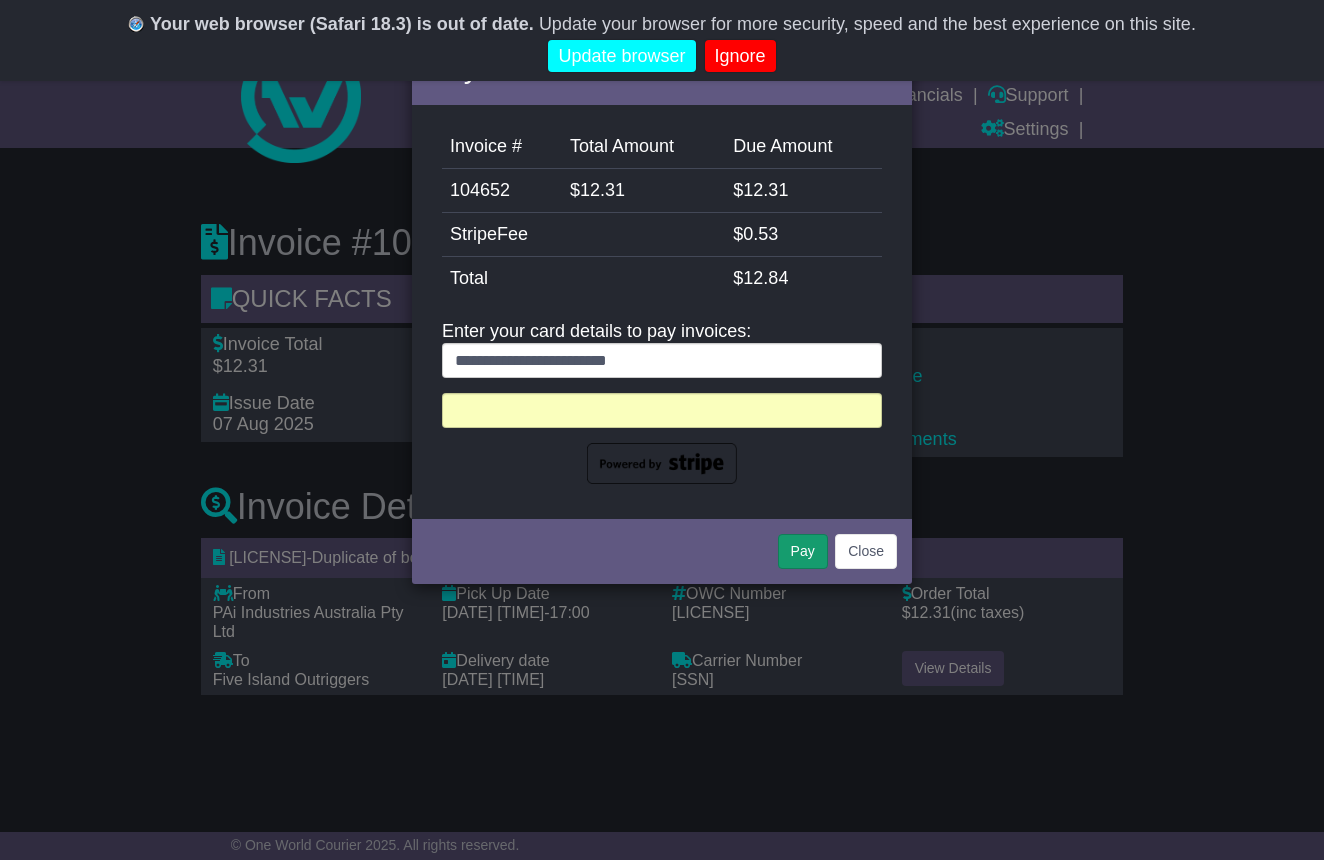 click on "Pay" at bounding box center (803, 551) 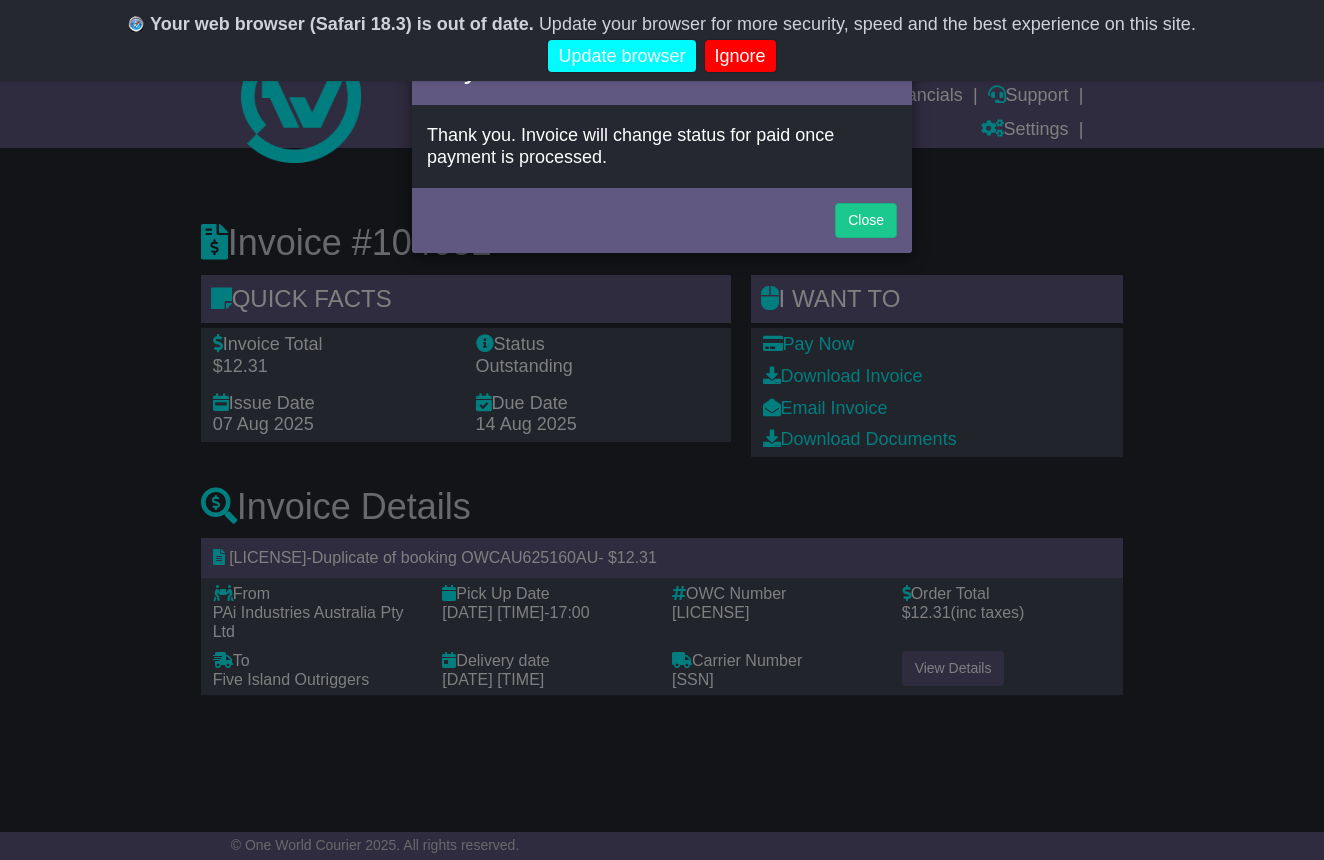 click on "Close" at bounding box center (866, 220) 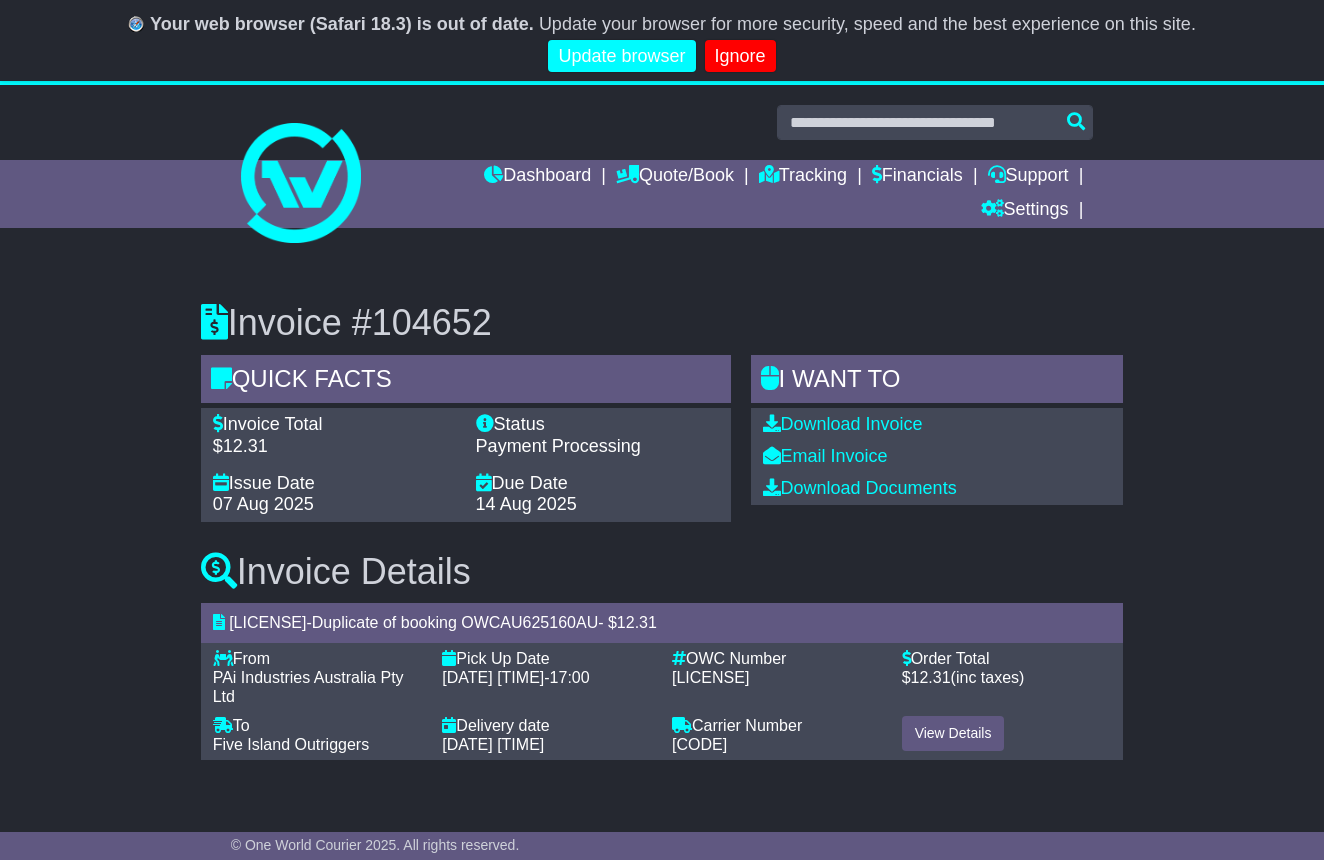 scroll, scrollTop: 0, scrollLeft: 0, axis: both 